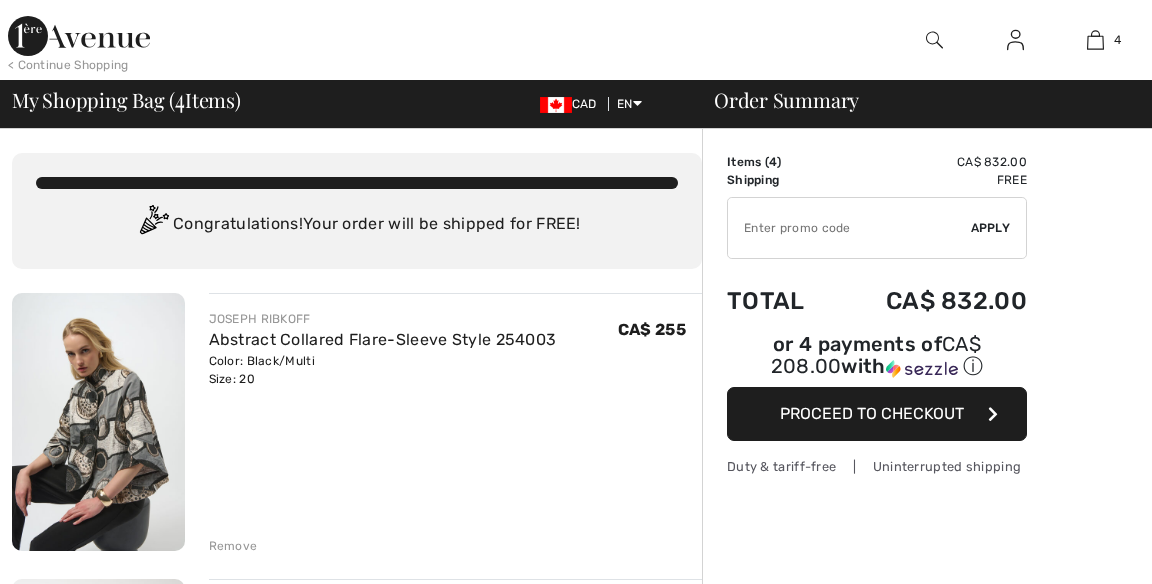 scroll, scrollTop: 0, scrollLeft: 0, axis: both 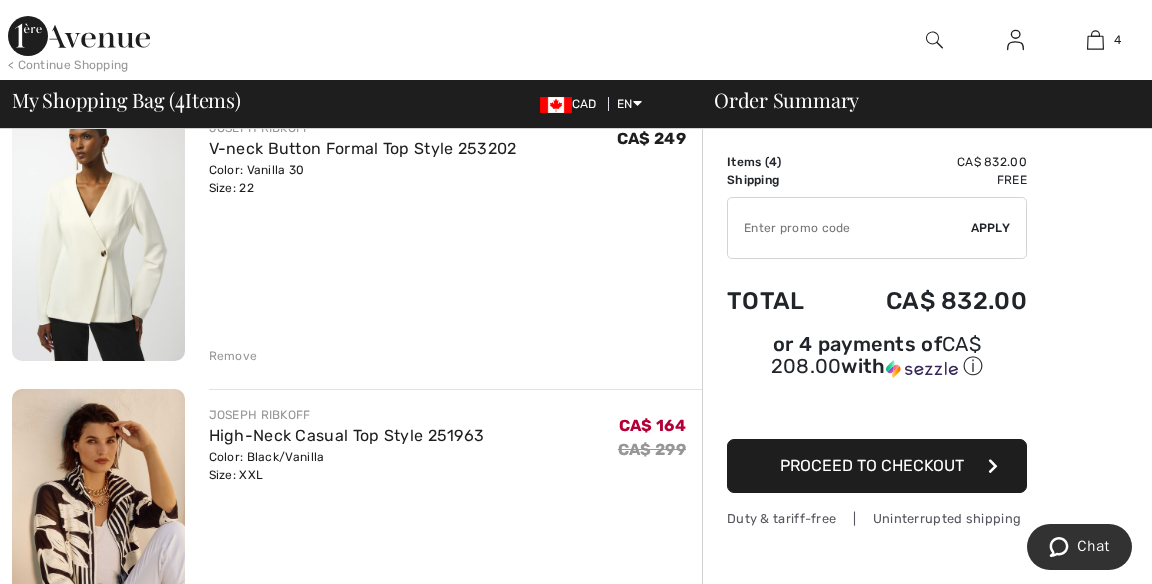 click on "High-Neck Casual Top Style 251963" at bounding box center [347, 435] 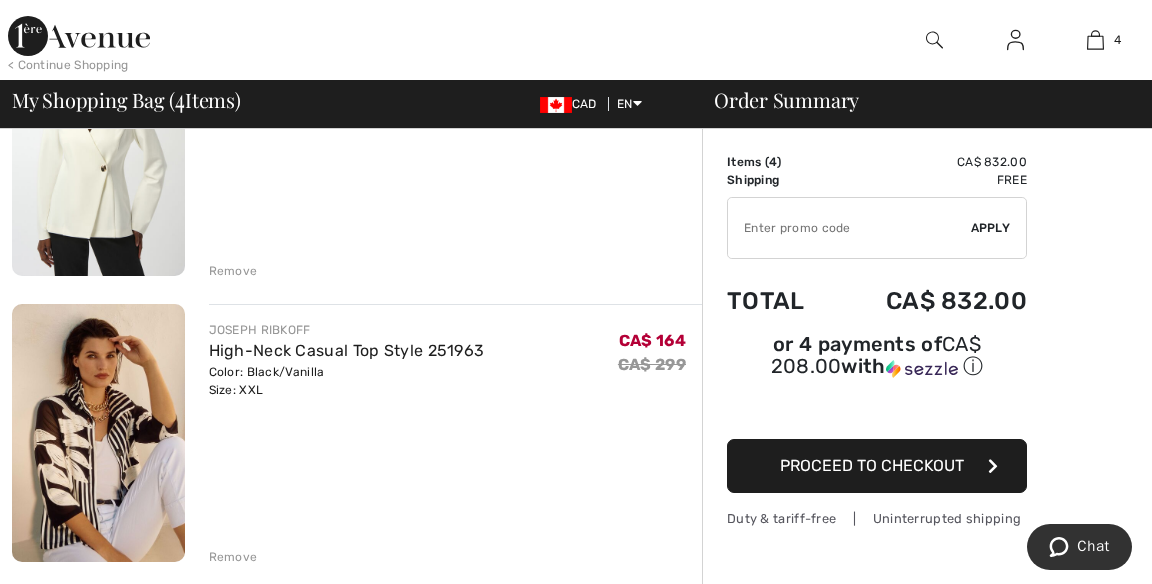 scroll, scrollTop: 573, scrollLeft: 0, axis: vertical 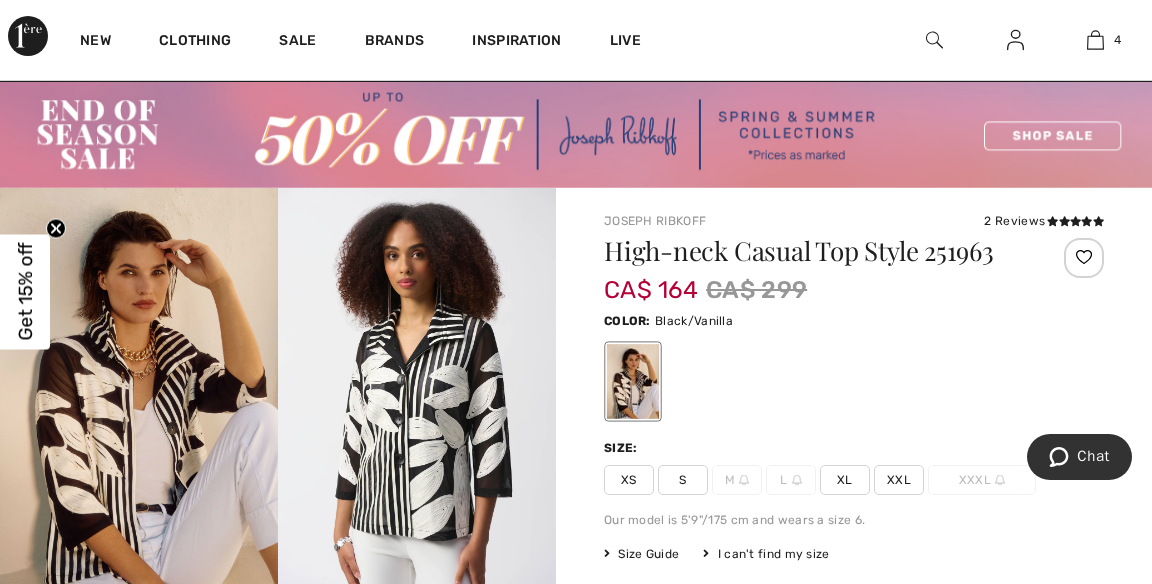 click at bounding box center [1095, 40] 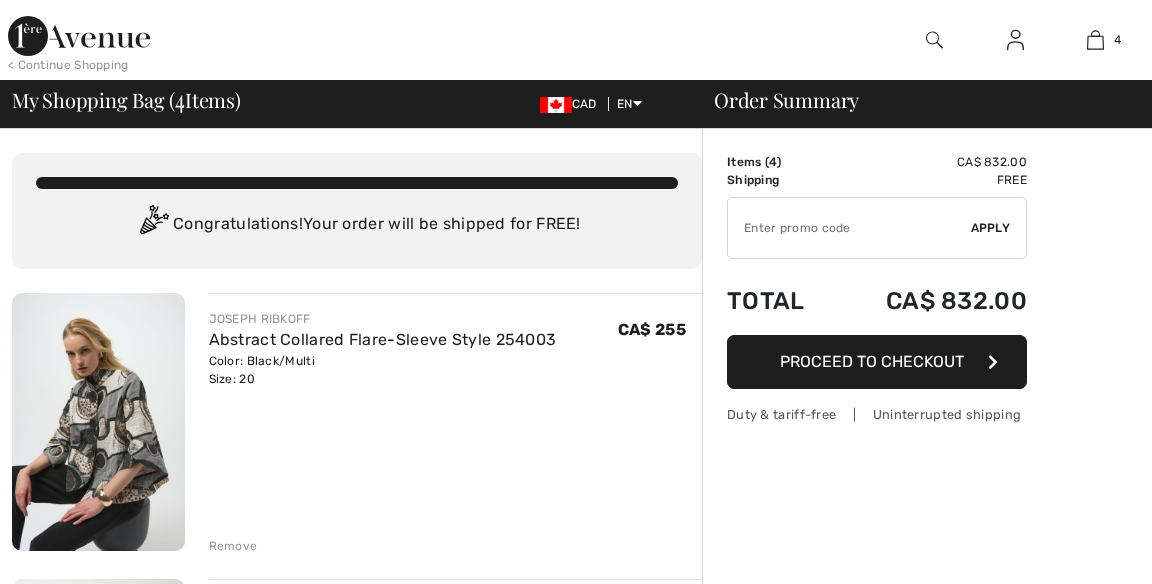 scroll, scrollTop: 0, scrollLeft: 0, axis: both 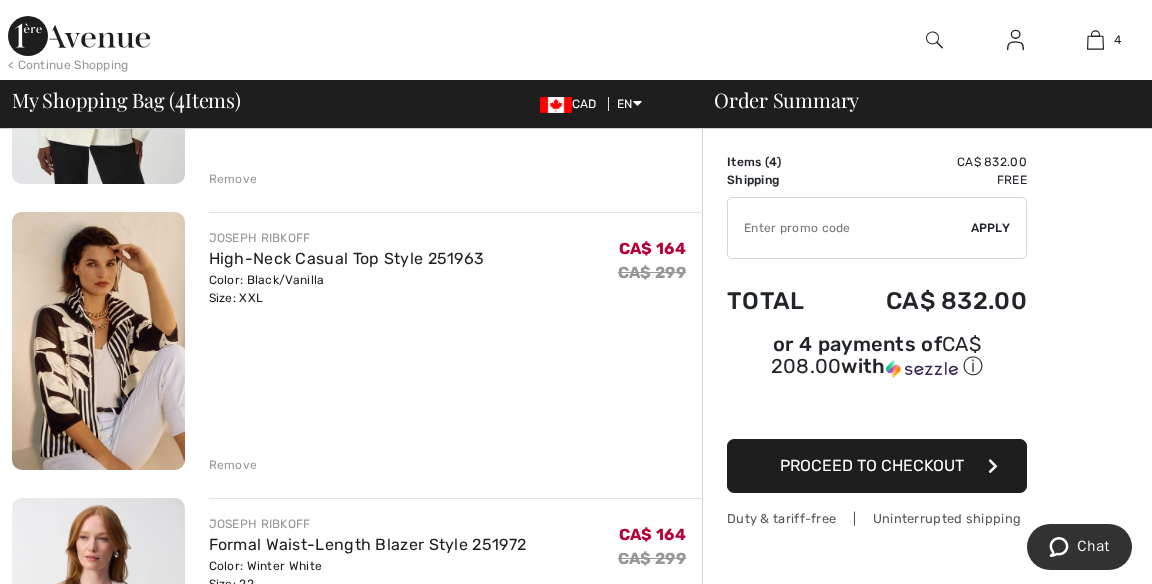 click on "Remove" at bounding box center [233, 465] 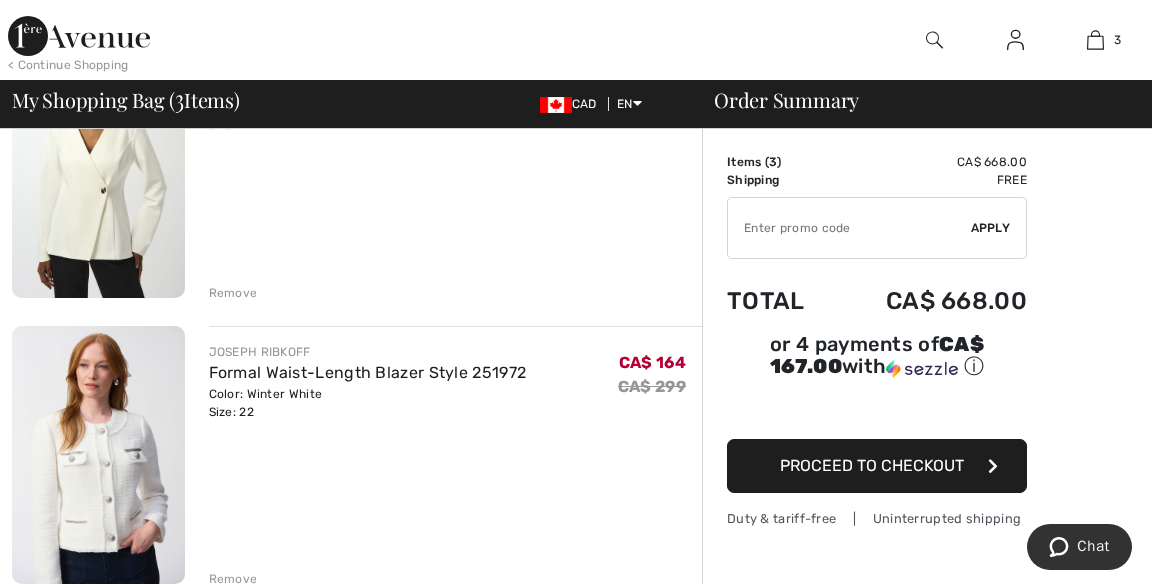scroll, scrollTop: 541, scrollLeft: 0, axis: vertical 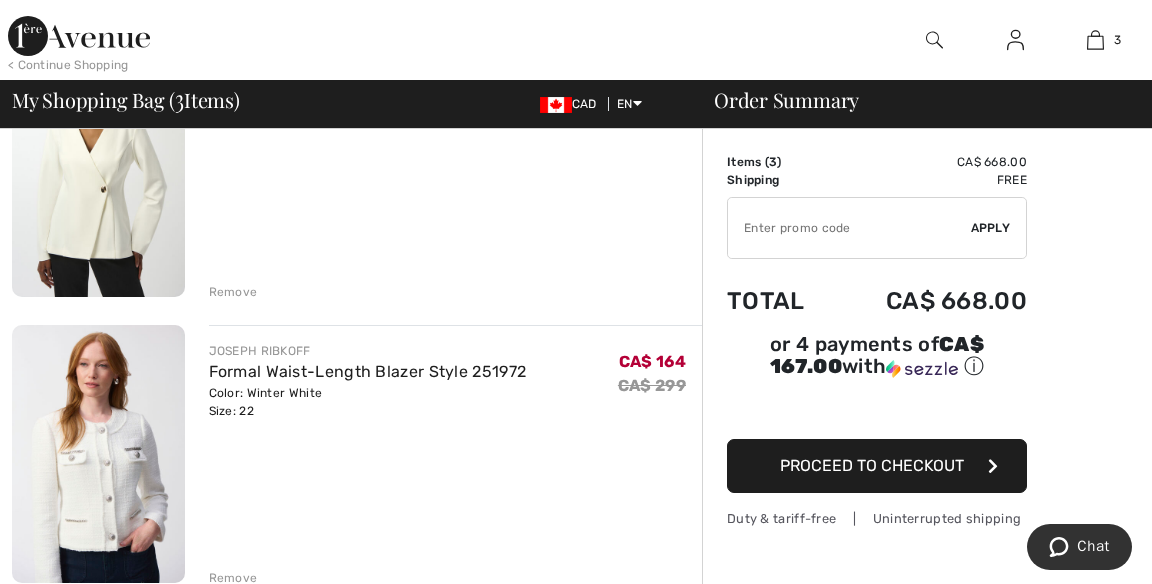 click on "Remove" at bounding box center (233, 578) 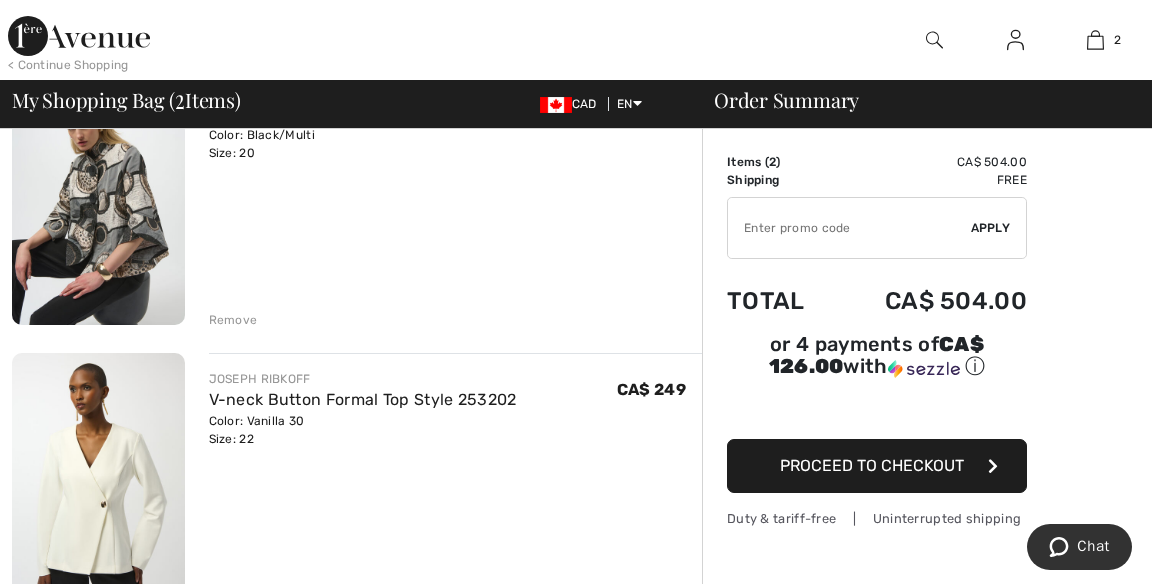 scroll, scrollTop: 227, scrollLeft: 0, axis: vertical 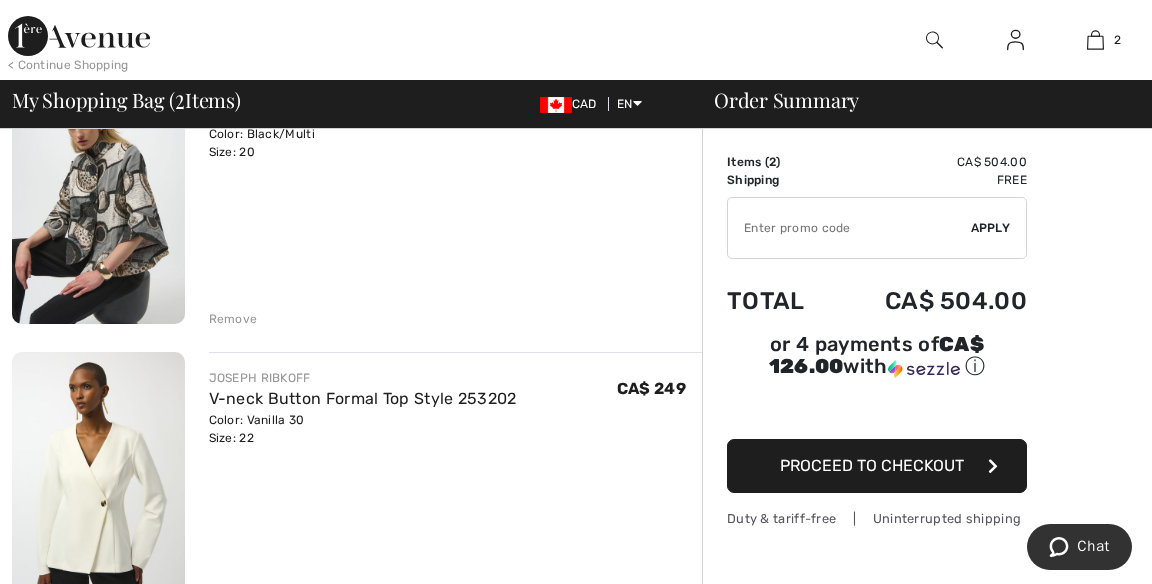 click on "Remove" at bounding box center [233, 606] 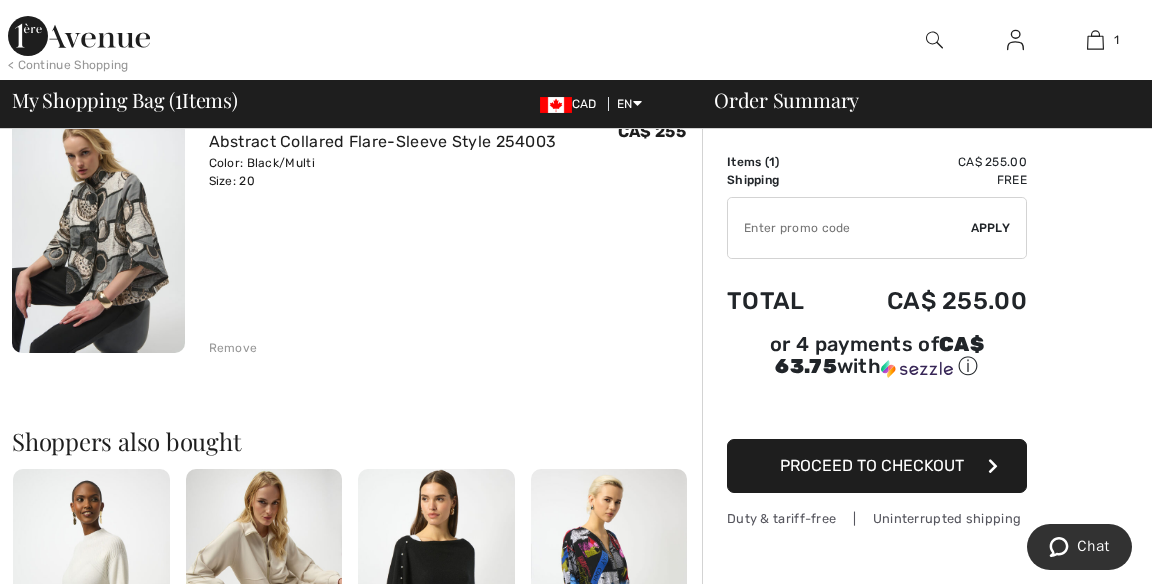 scroll, scrollTop: 0, scrollLeft: 0, axis: both 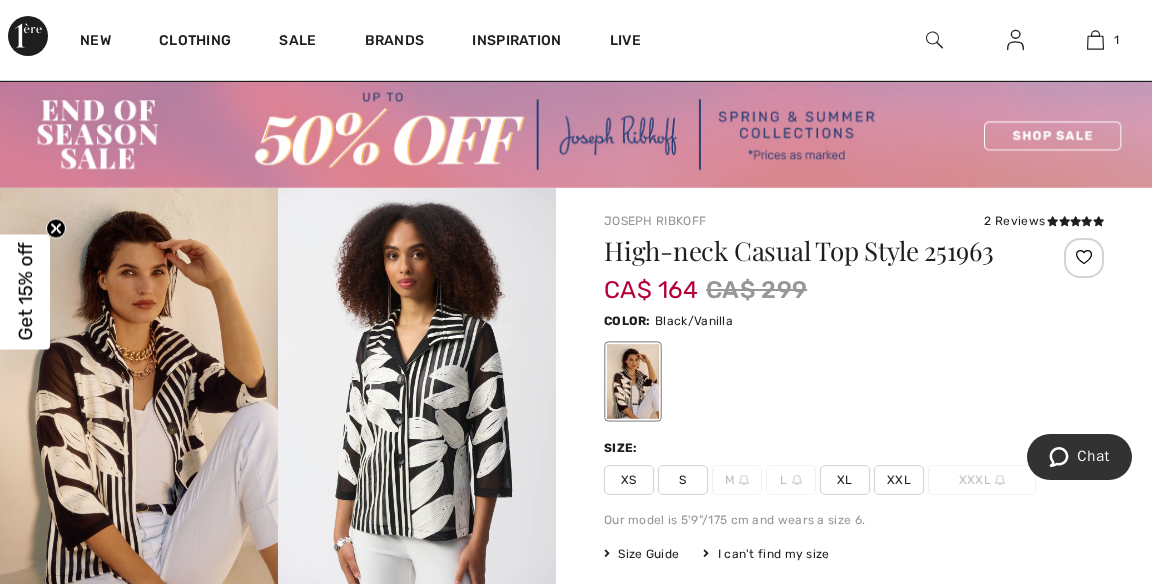 click on "Brands" at bounding box center (395, 42) 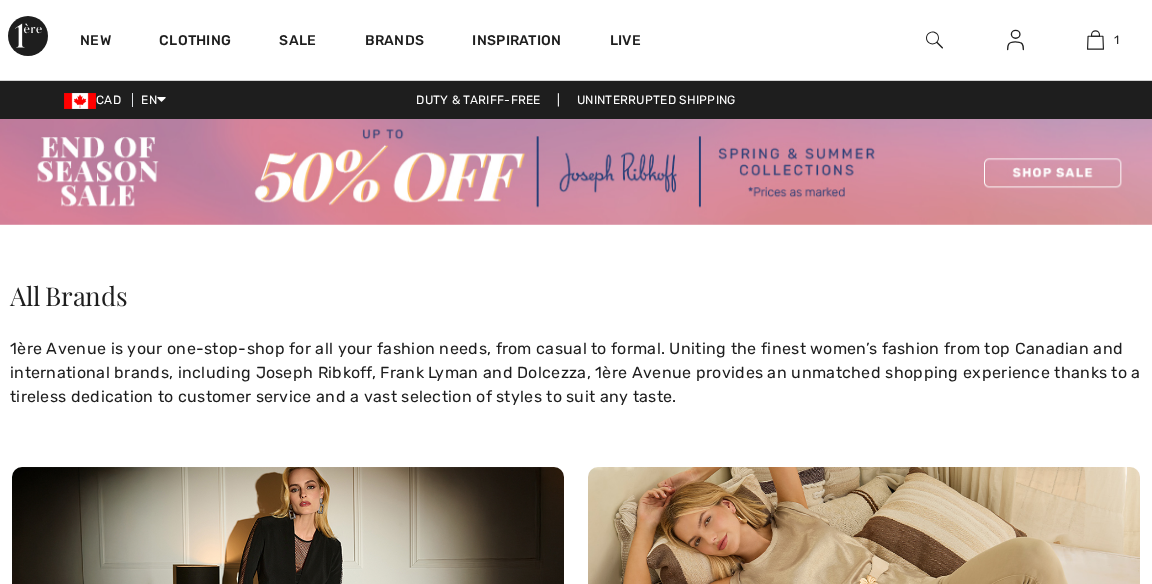 scroll, scrollTop: 0, scrollLeft: 0, axis: both 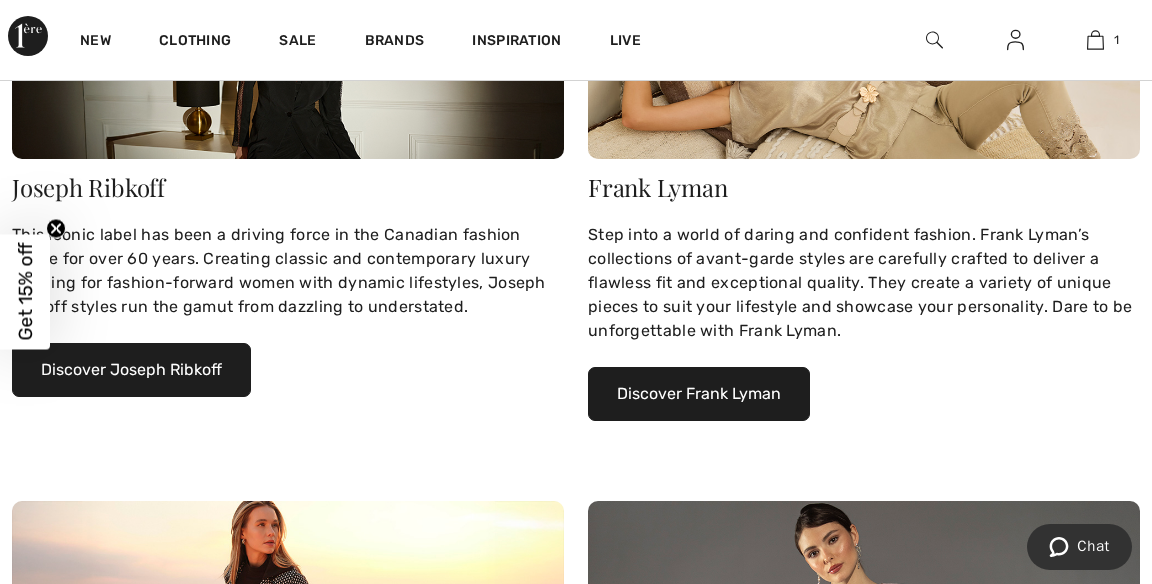 click on "Discover Joseph Ribkoff" at bounding box center (131, 370) 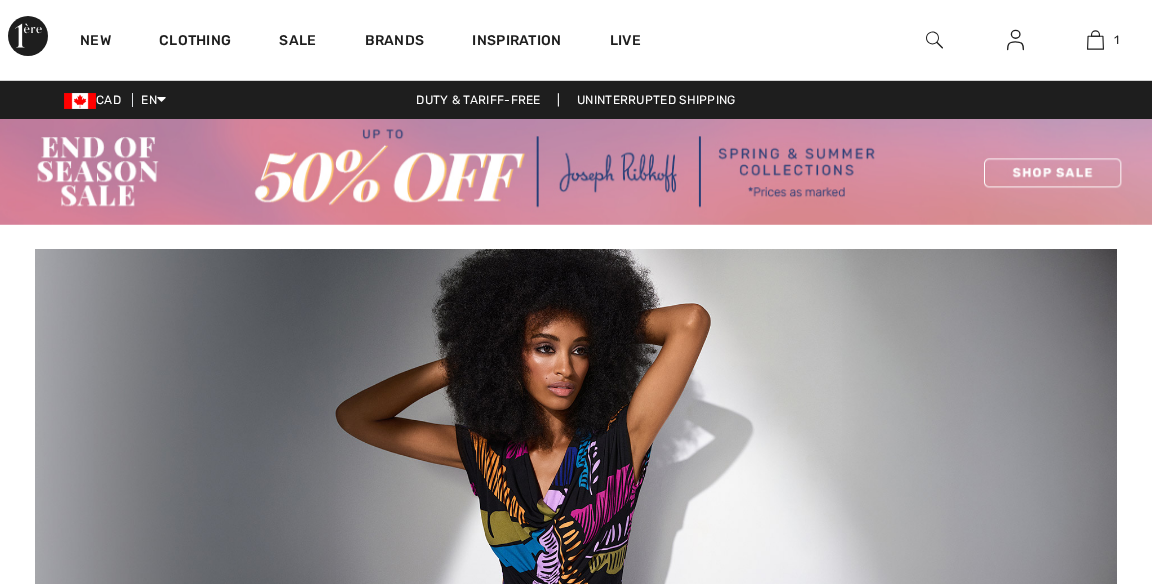 scroll, scrollTop: 0, scrollLeft: 0, axis: both 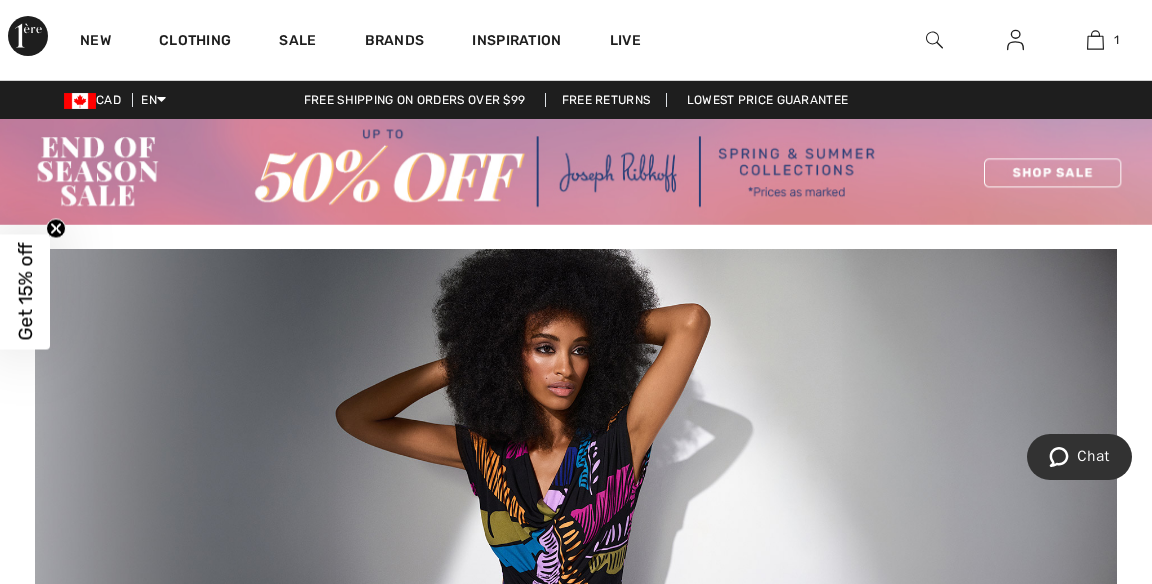click at bounding box center [576, 418] 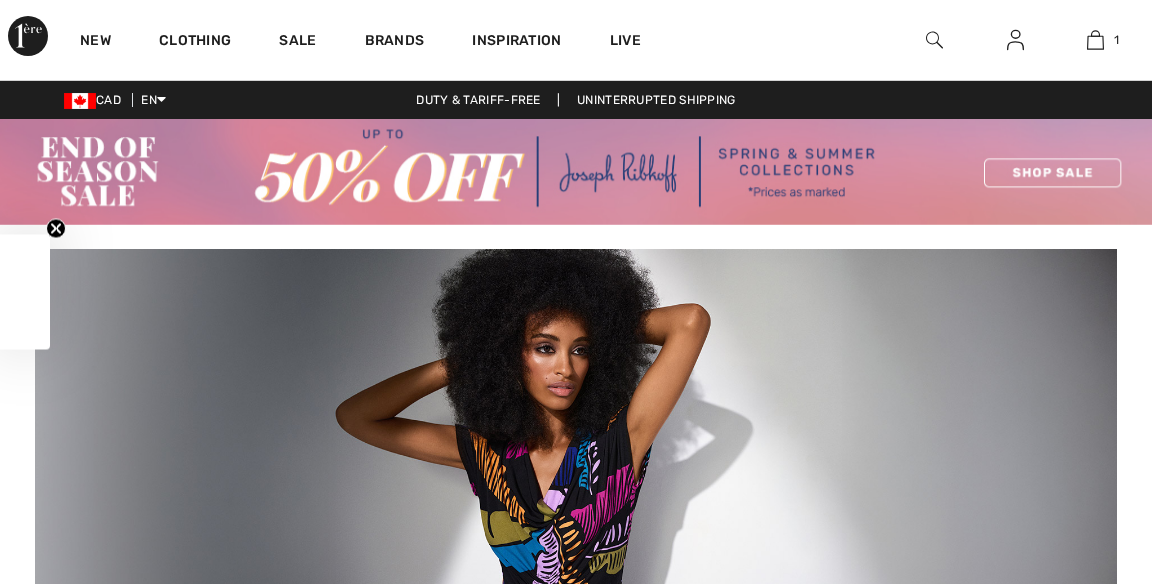 scroll, scrollTop: 363, scrollLeft: 0, axis: vertical 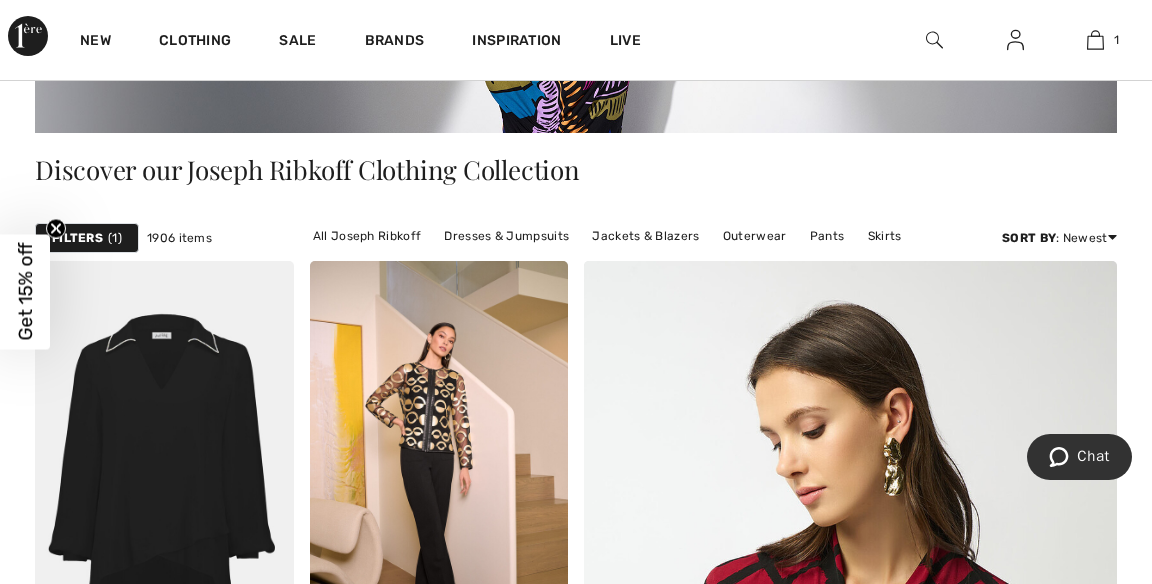click on "Skirts" at bounding box center [885, 236] 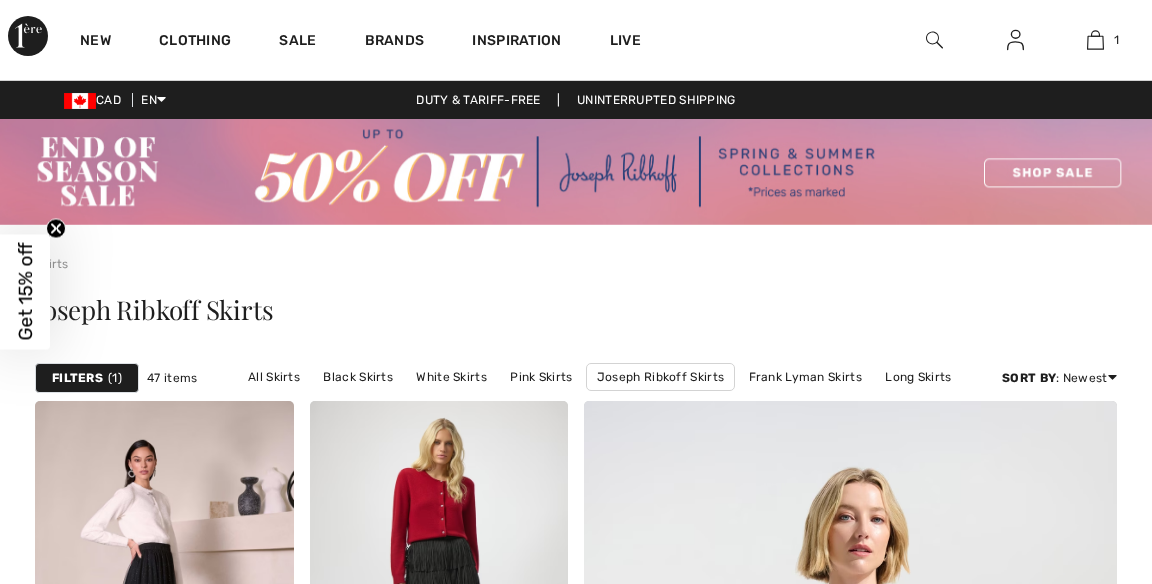 scroll, scrollTop: 286, scrollLeft: 0, axis: vertical 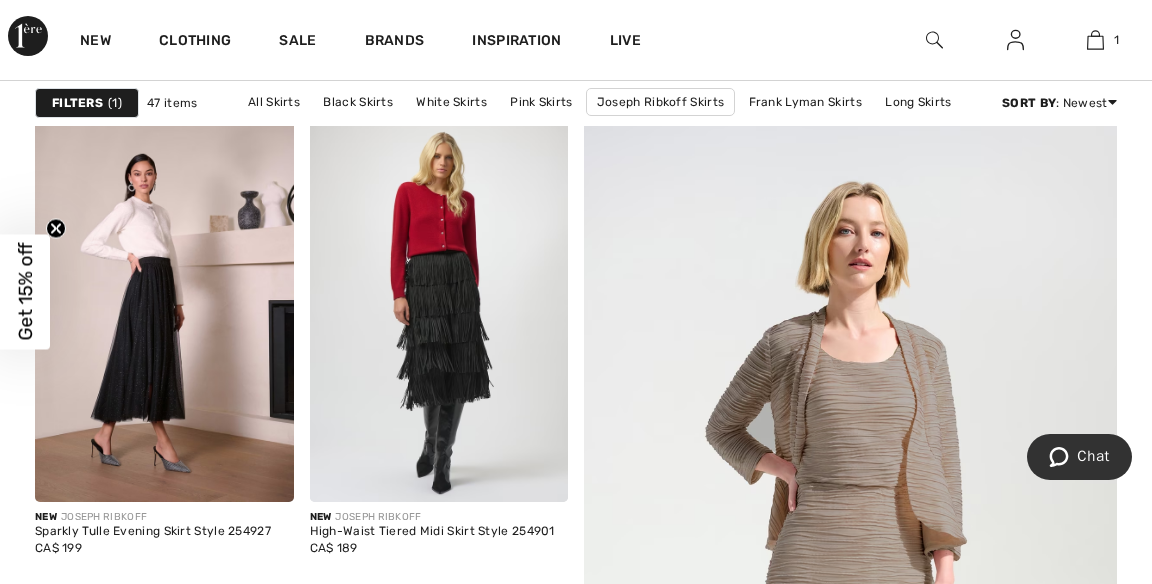 click at bounding box center [164, 309] 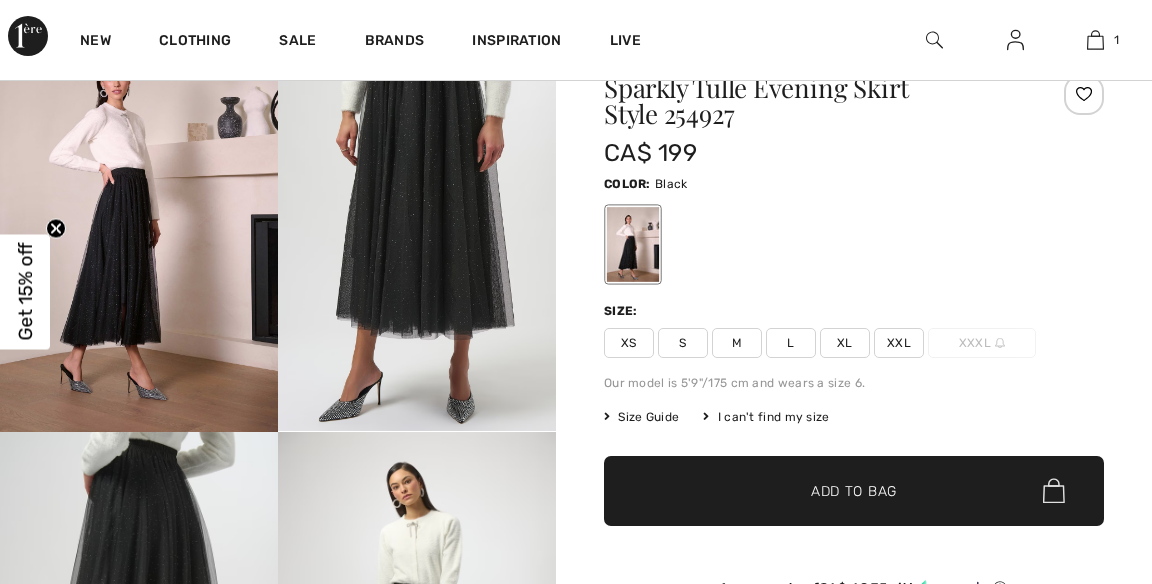 scroll, scrollTop: 0, scrollLeft: 0, axis: both 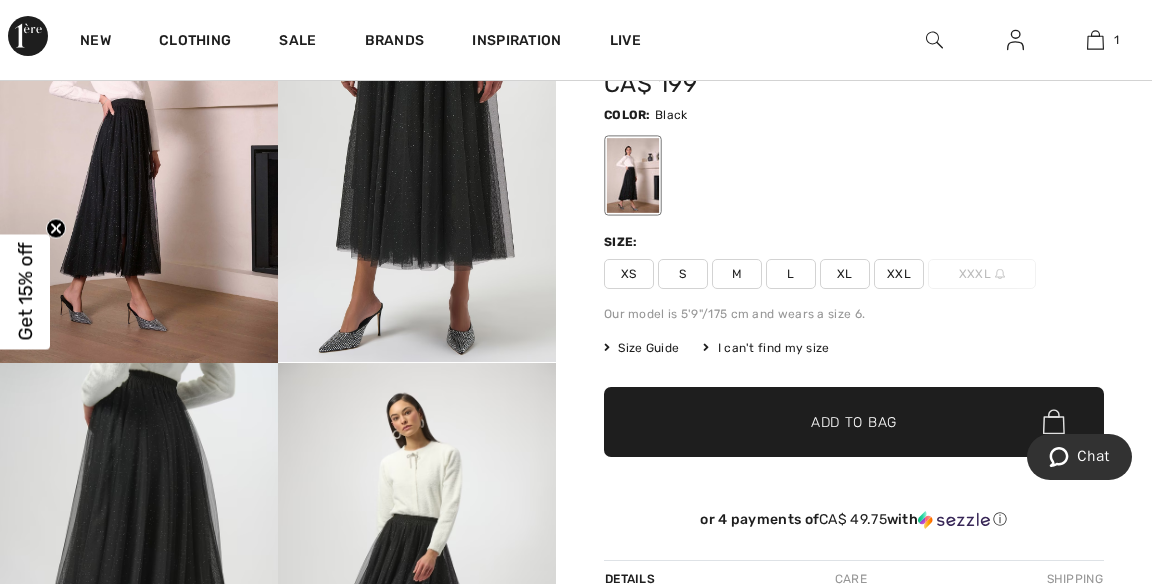 click on "XXL" at bounding box center [899, 274] 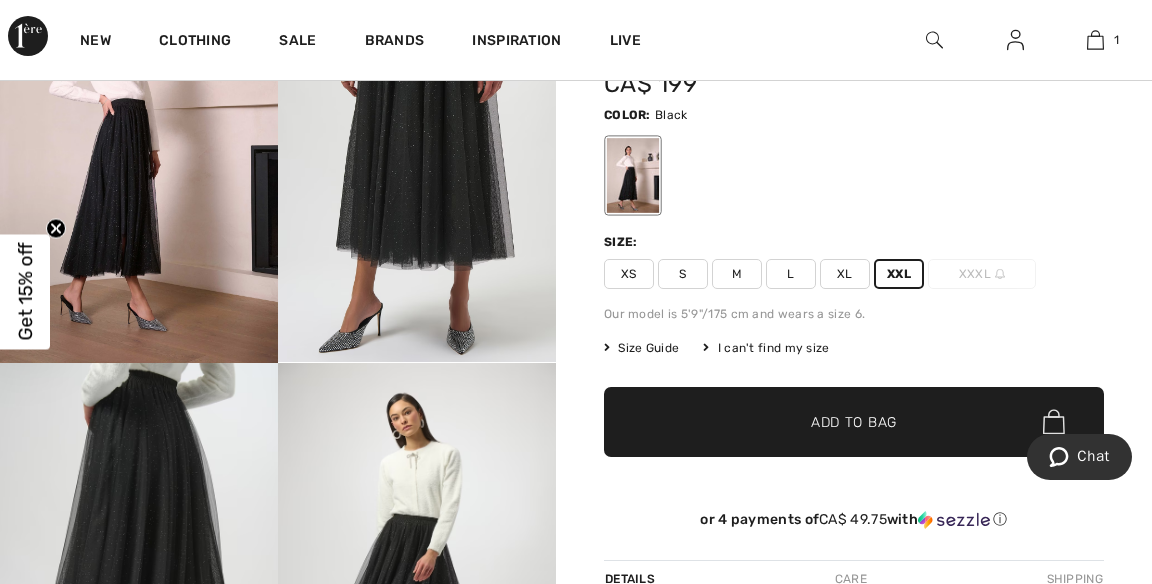 click on "✔ Added to Bag
Add to Bag" at bounding box center [854, 422] 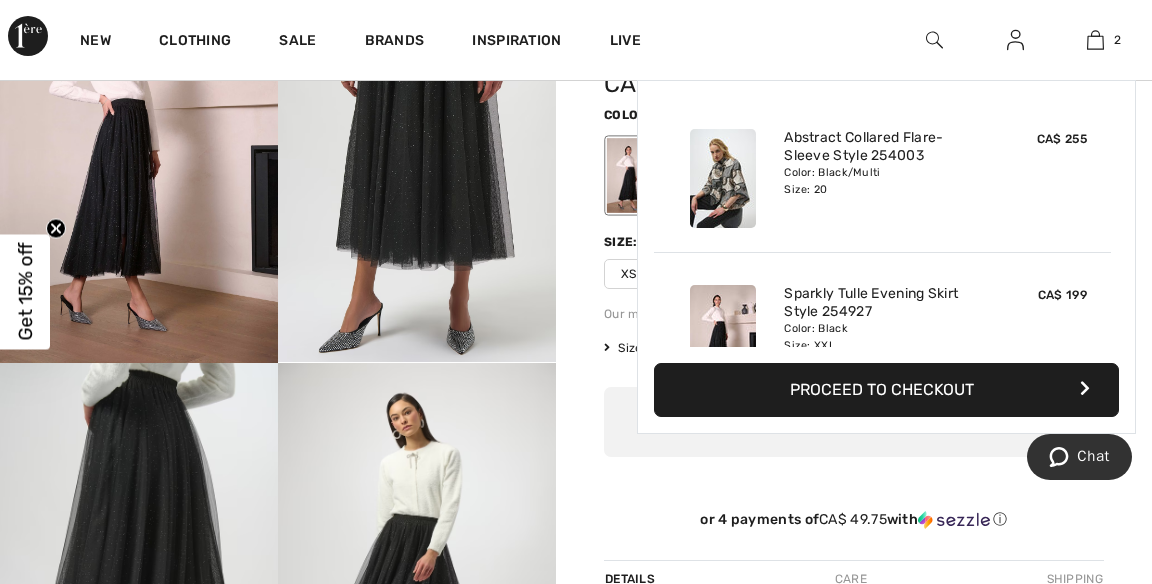 scroll, scrollTop: 61, scrollLeft: 0, axis: vertical 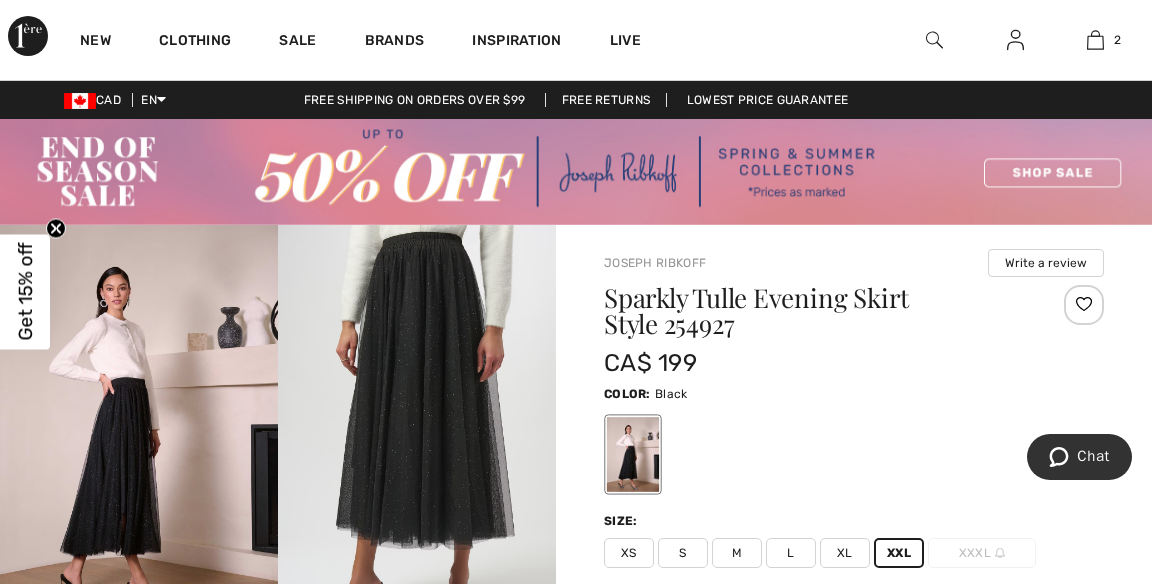 click on "2" at bounding box center [1095, 40] 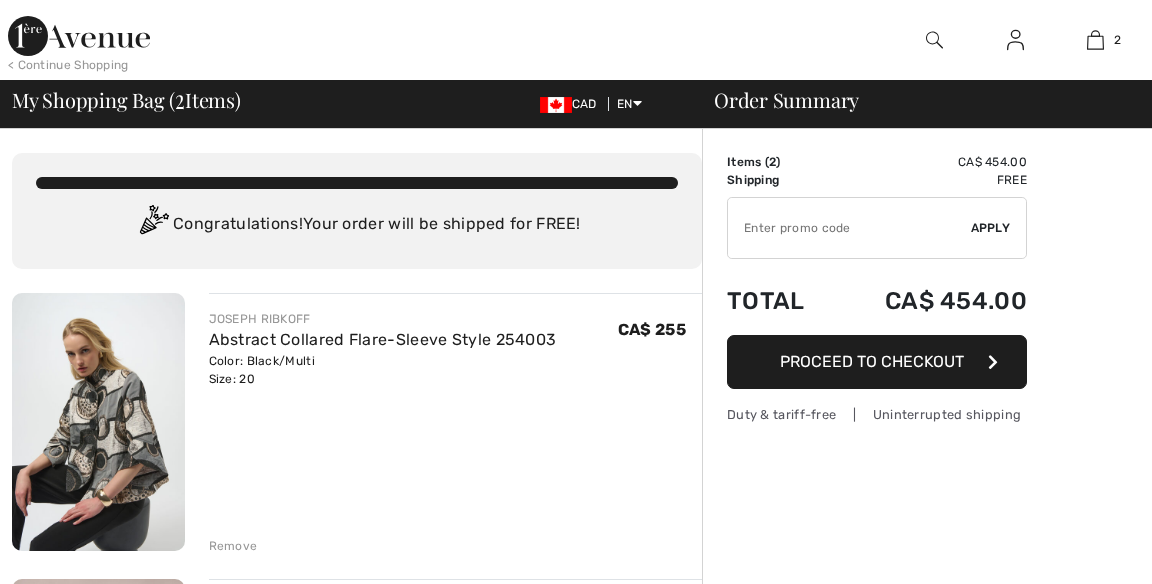 scroll, scrollTop: 0, scrollLeft: 0, axis: both 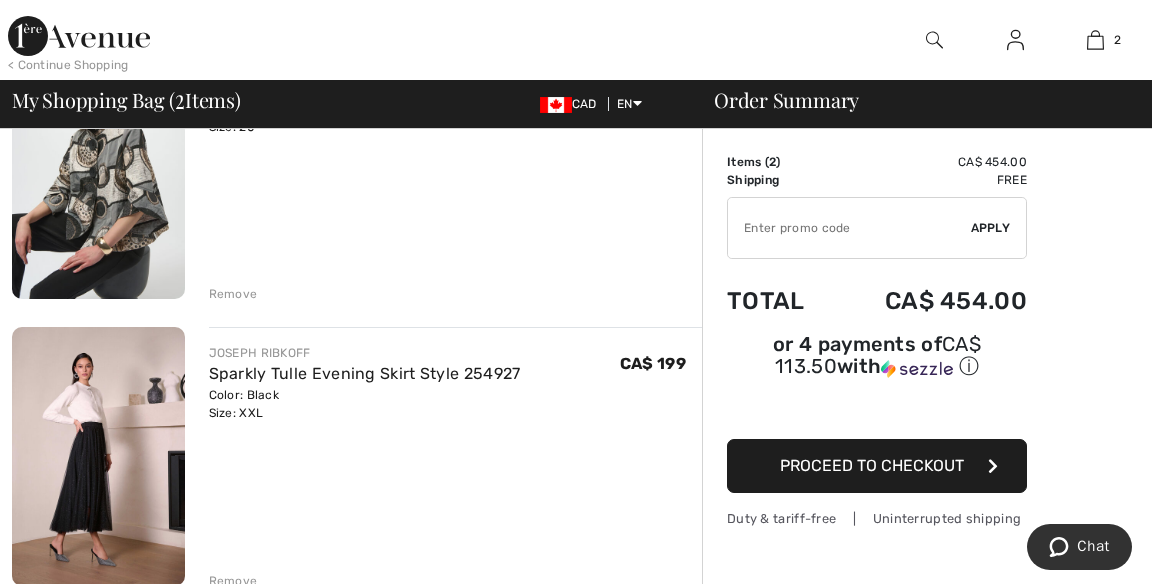 click on "Proceed to Checkout" at bounding box center (877, 466) 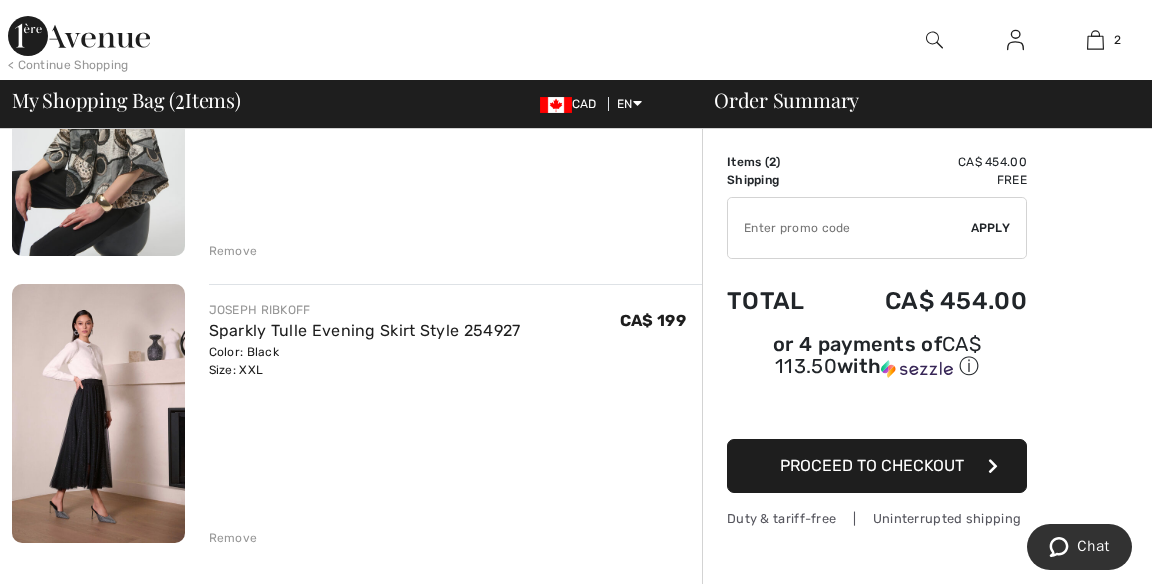 scroll, scrollTop: 338, scrollLeft: 0, axis: vertical 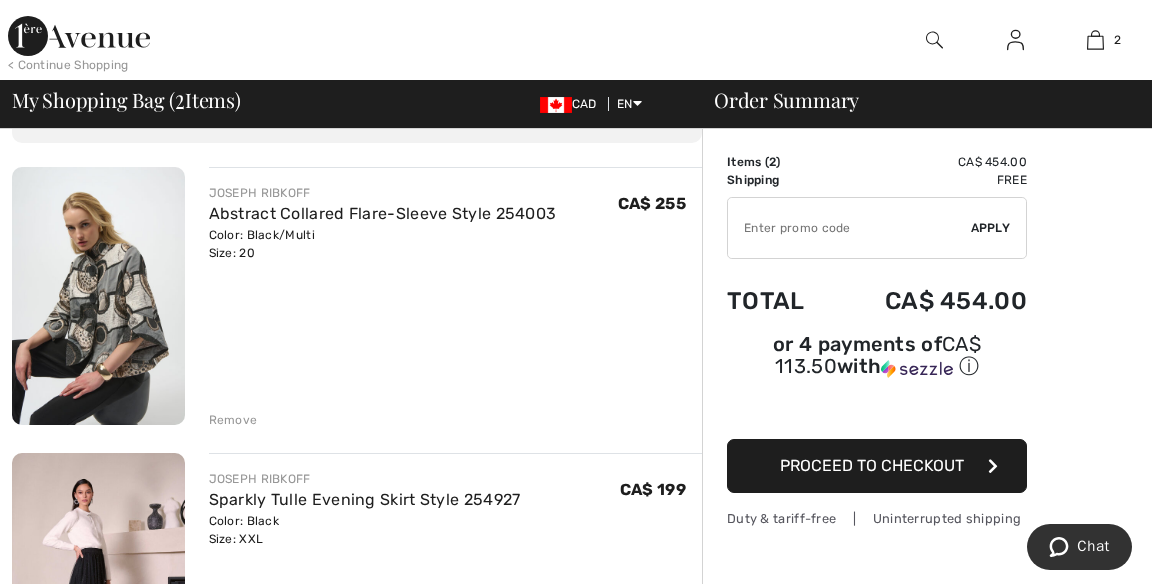 click on "Remove" at bounding box center (233, 420) 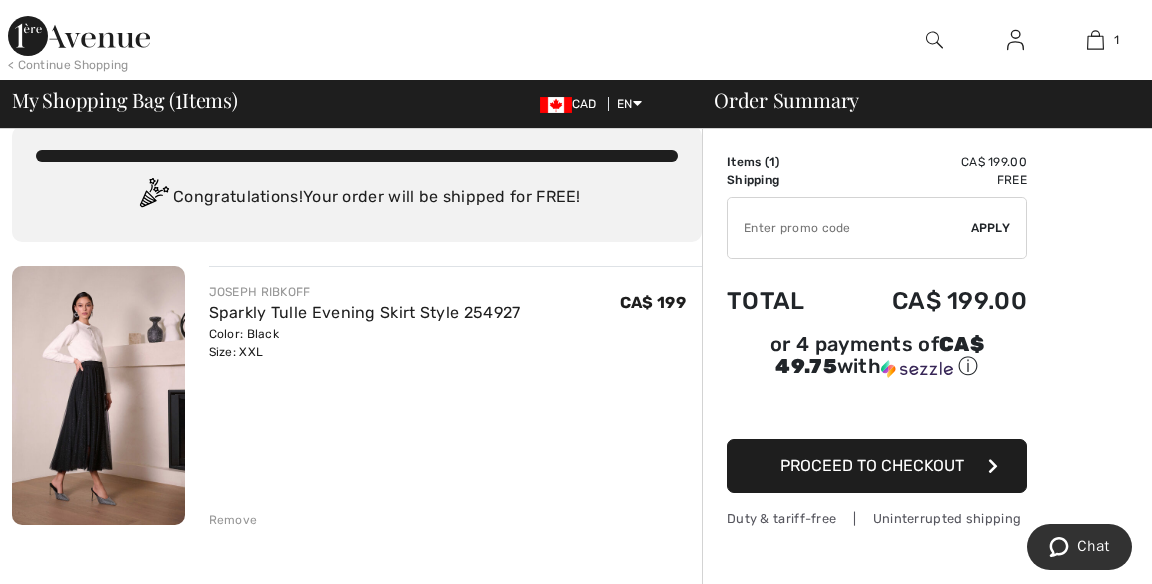 scroll, scrollTop: 0, scrollLeft: 0, axis: both 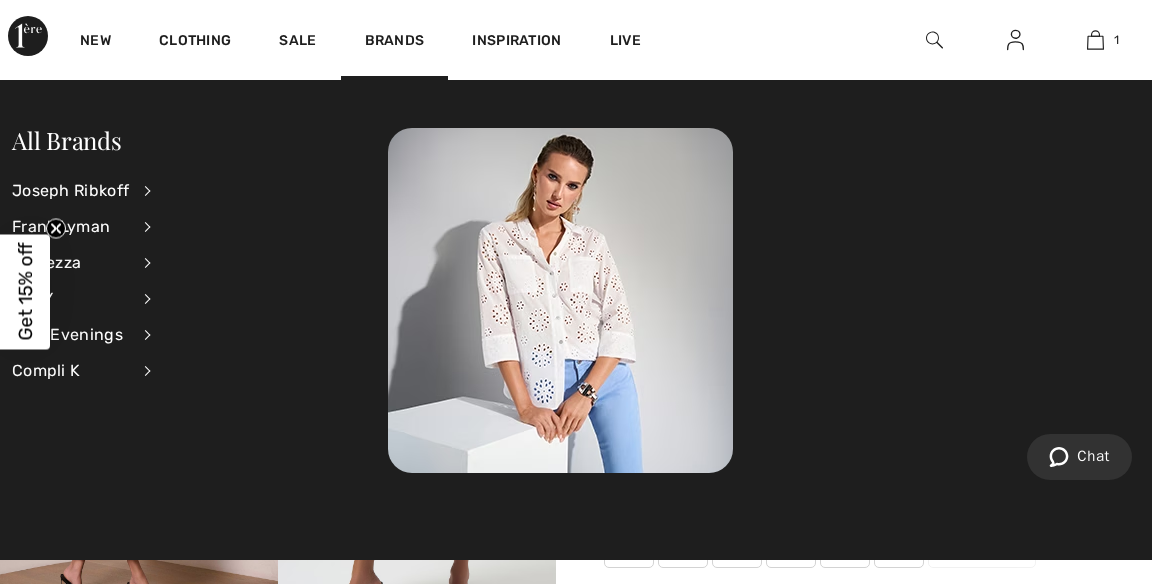 click on "Joseph Ribkoff" at bounding box center (70, 191) 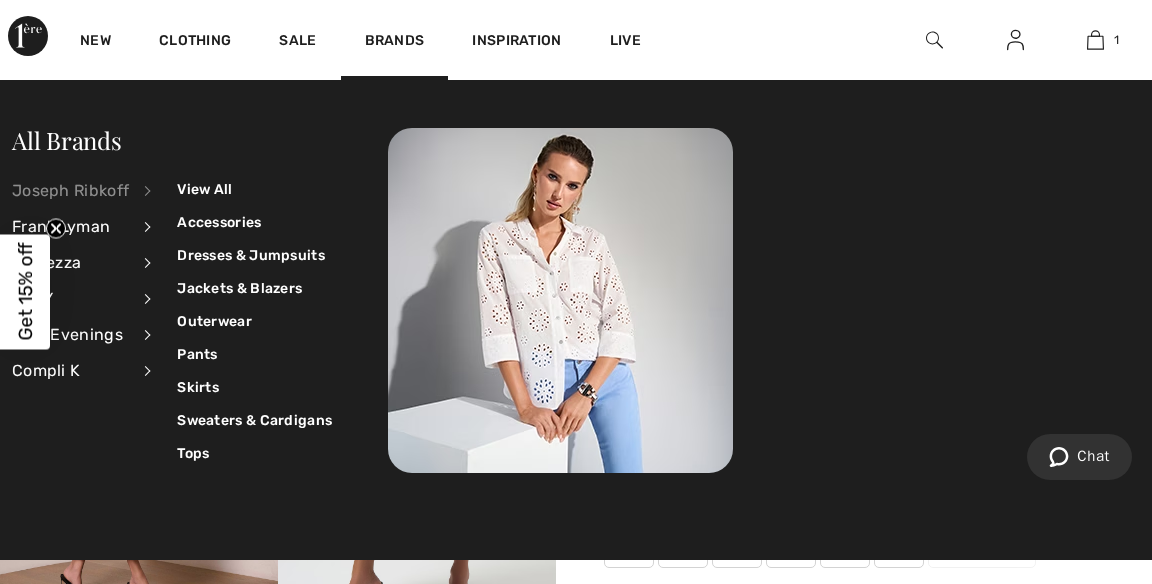 click on "Jackets & Blazers" at bounding box center [254, 288] 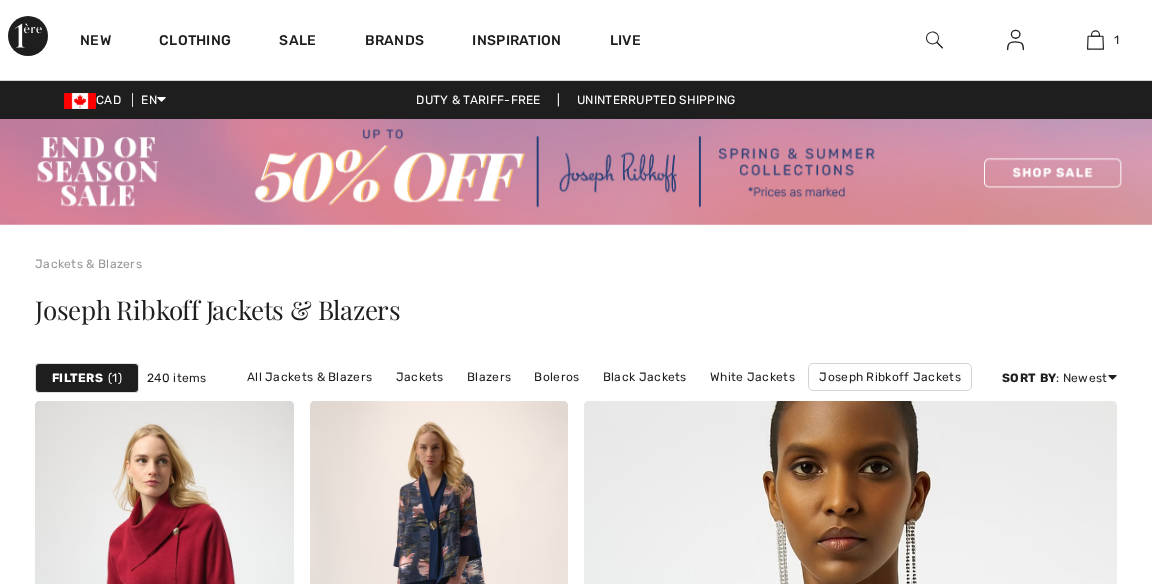 scroll, scrollTop: 0, scrollLeft: 0, axis: both 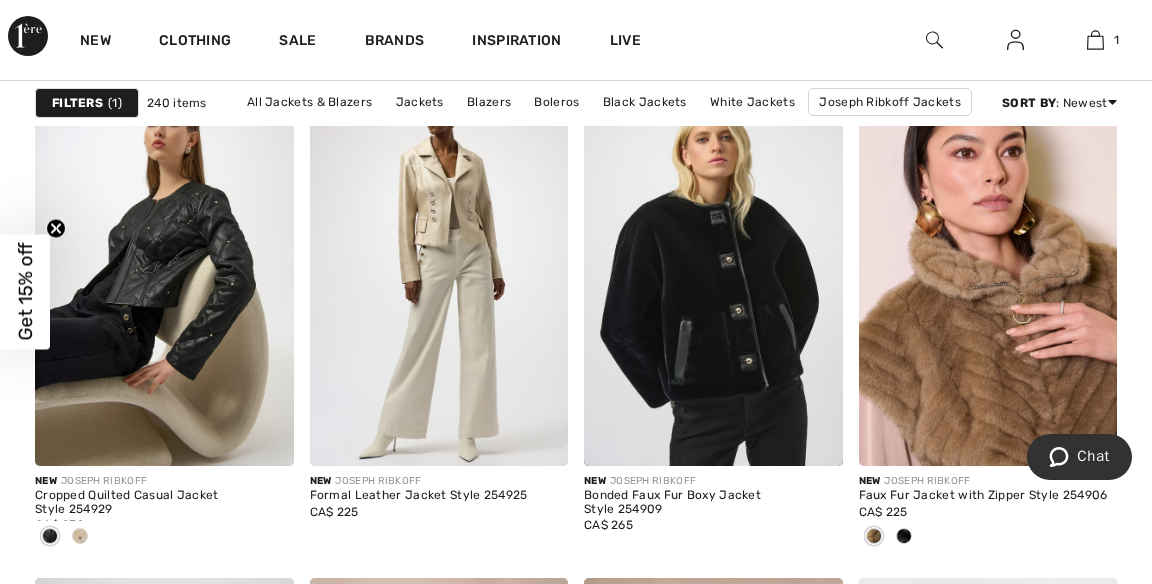 click at bounding box center [713, 272] 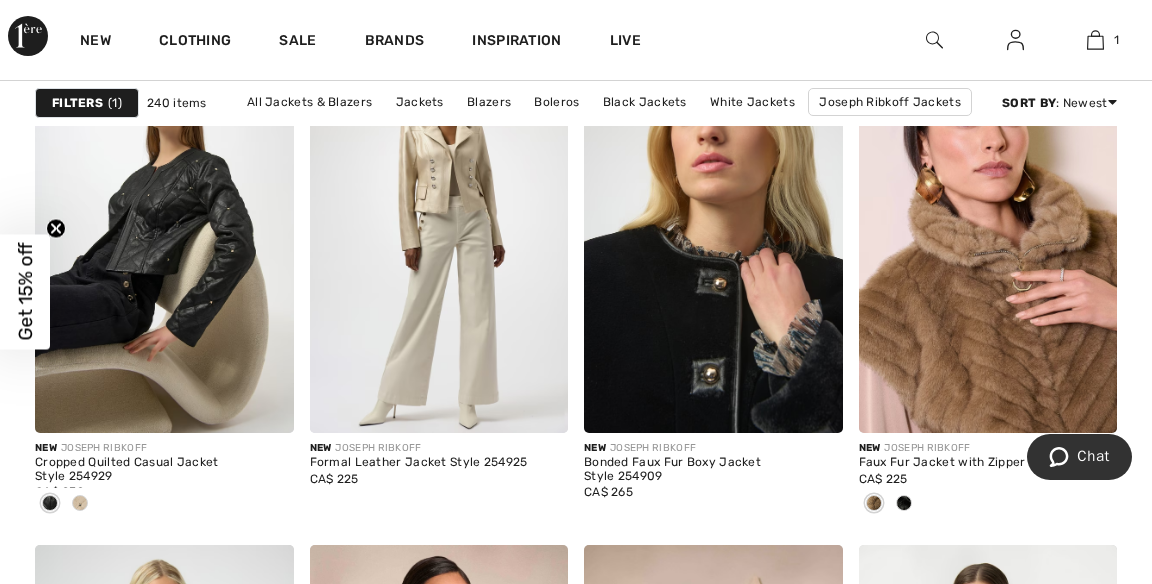 scroll, scrollTop: 3108, scrollLeft: 0, axis: vertical 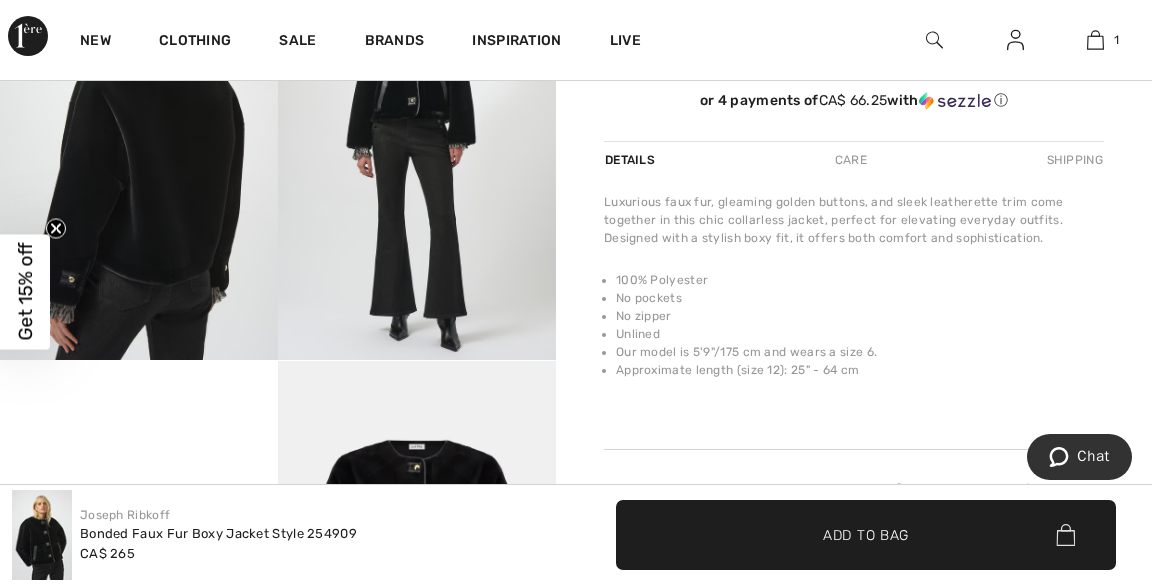 click on "Your browser does not support the video tag." at bounding box center [139, 430] 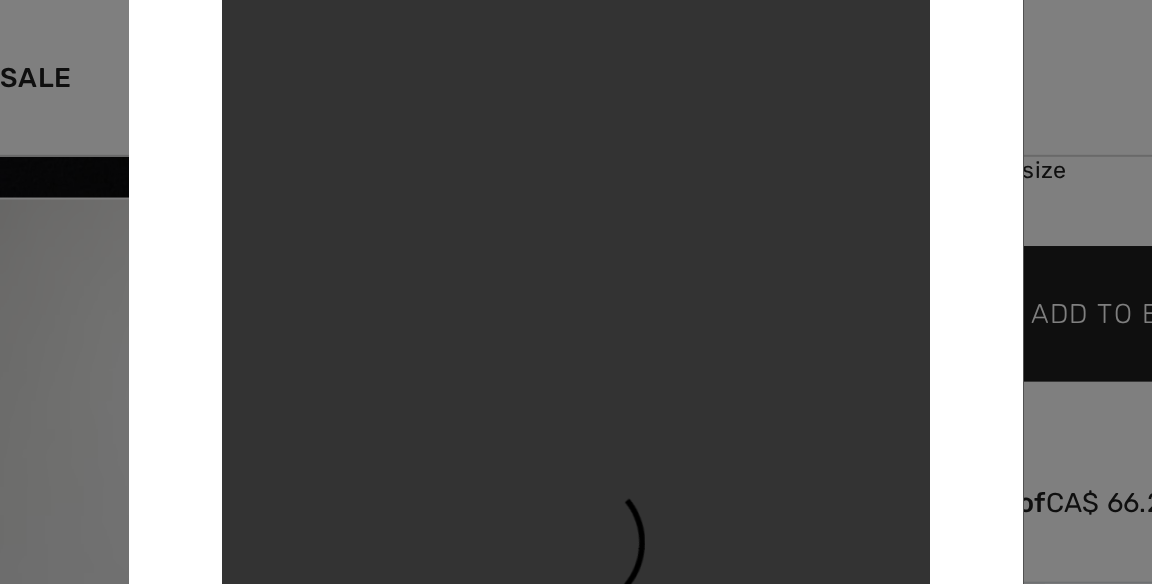 scroll, scrollTop: 537, scrollLeft: 0, axis: vertical 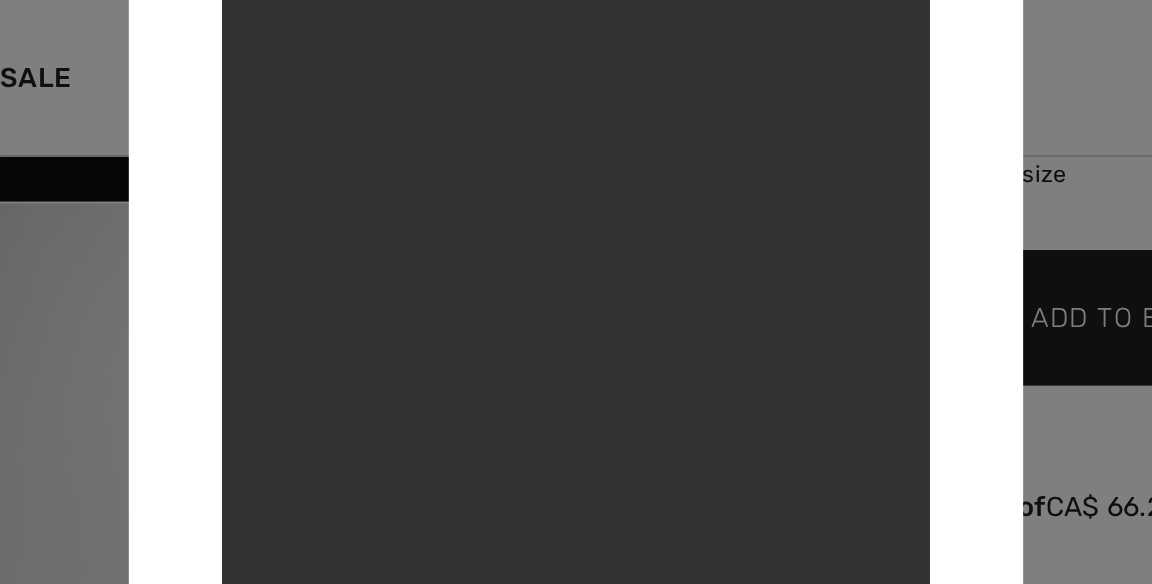 click at bounding box center (576, 292) 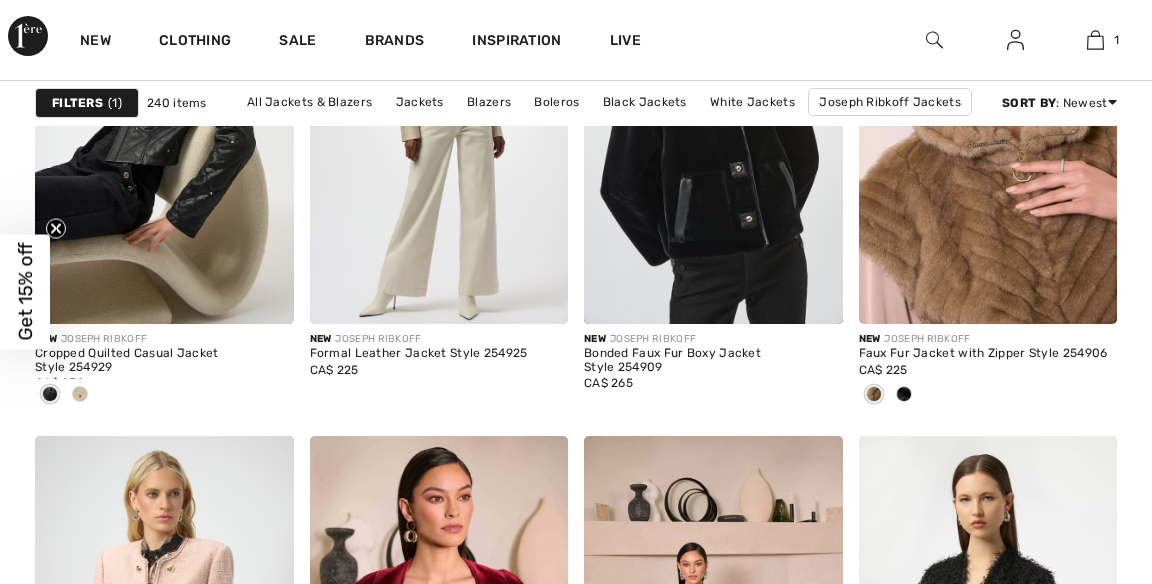 scroll, scrollTop: 0, scrollLeft: 0, axis: both 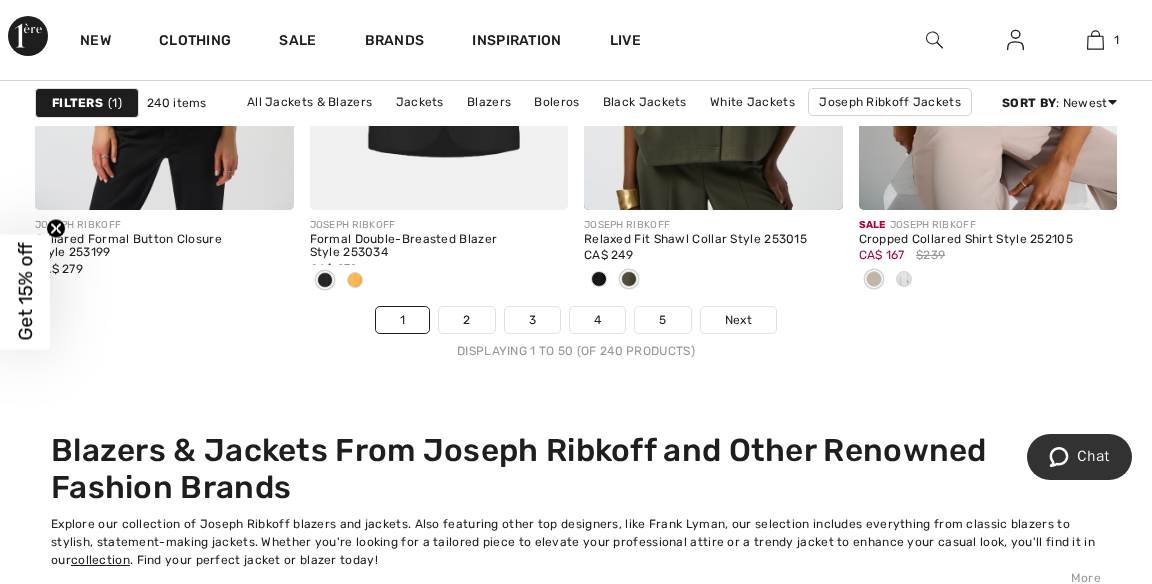 click on "JOSEPH RIBKOFF
Relaxed Fit Shawl Collar Style 253015
CA$ 249" at bounding box center [713, 258] 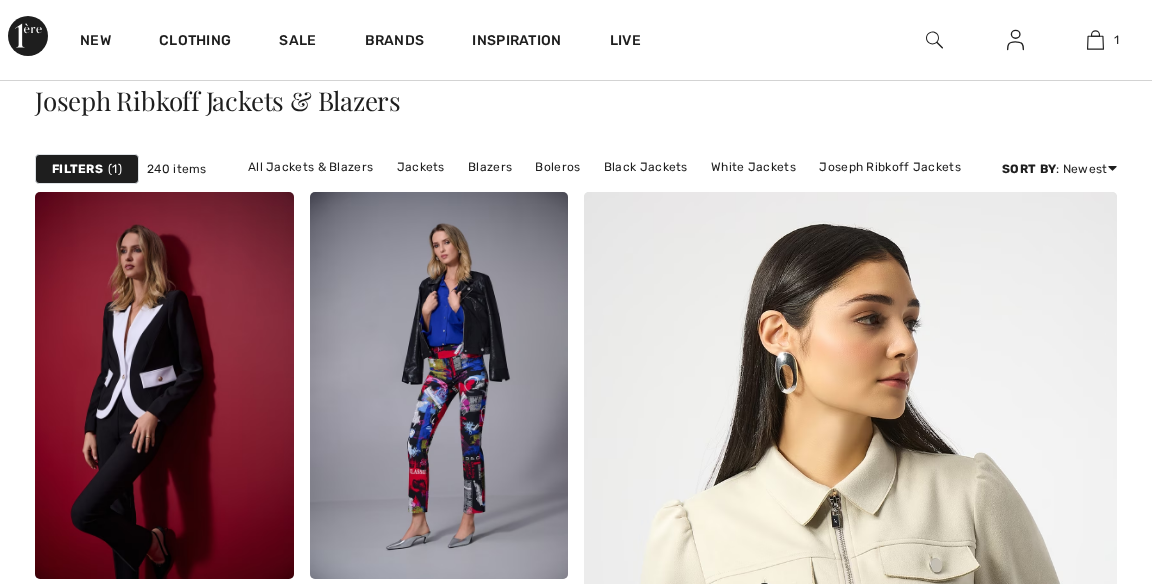 scroll, scrollTop: 0, scrollLeft: 0, axis: both 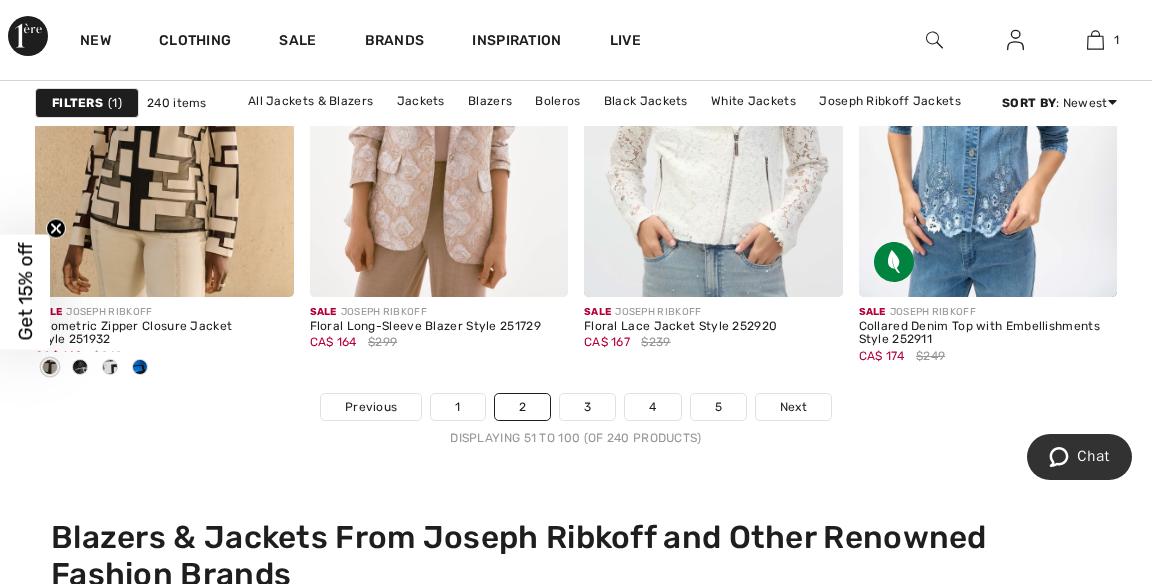 click on "Next" at bounding box center (793, 407) 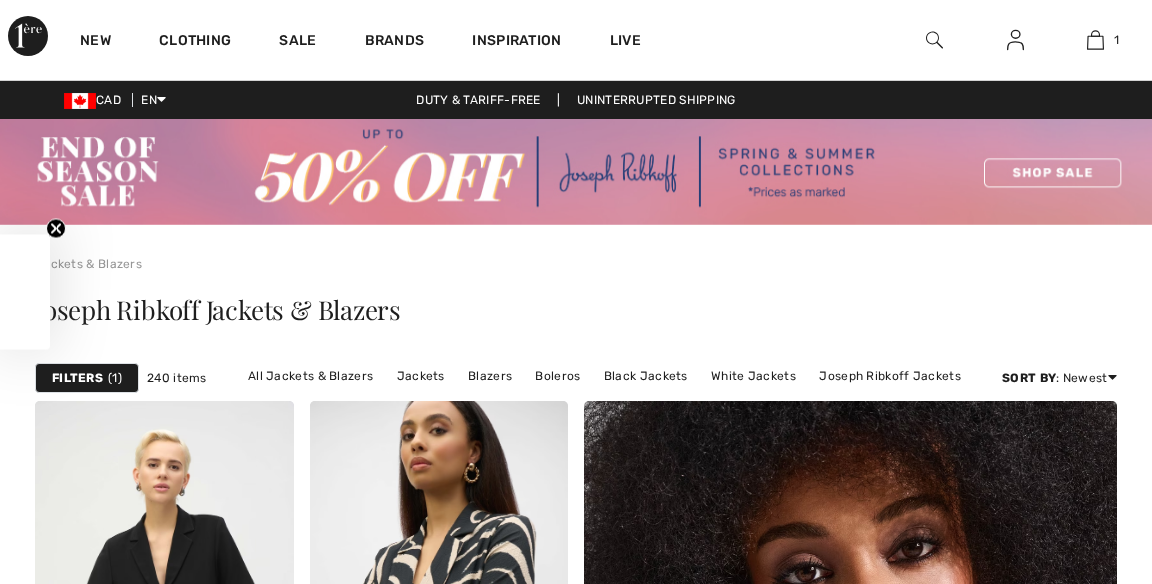 scroll, scrollTop: 386, scrollLeft: 0, axis: vertical 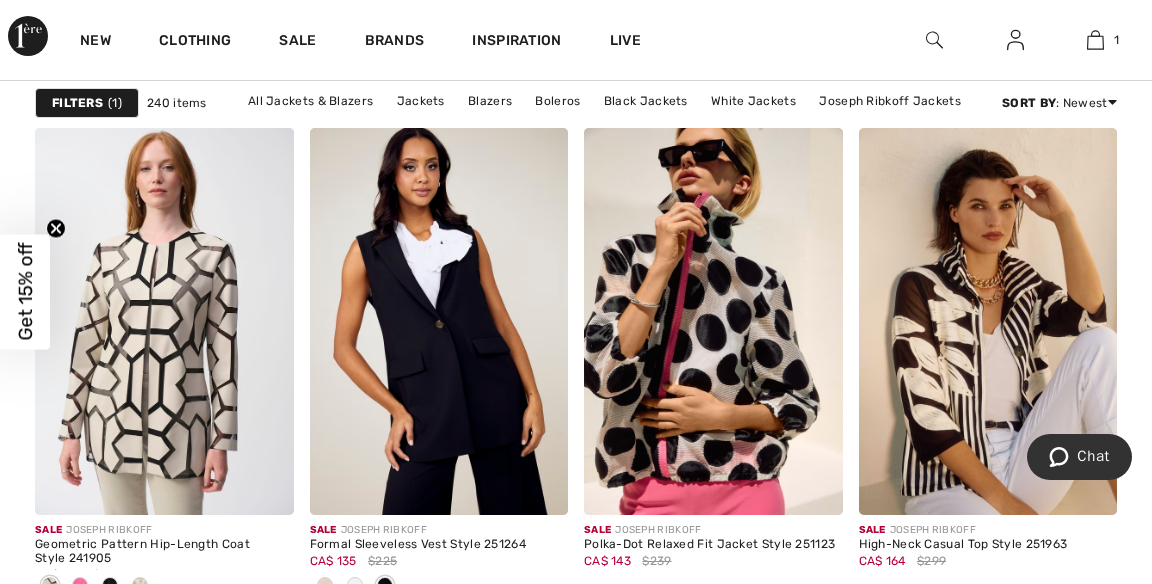 click at bounding box center [713, 322] 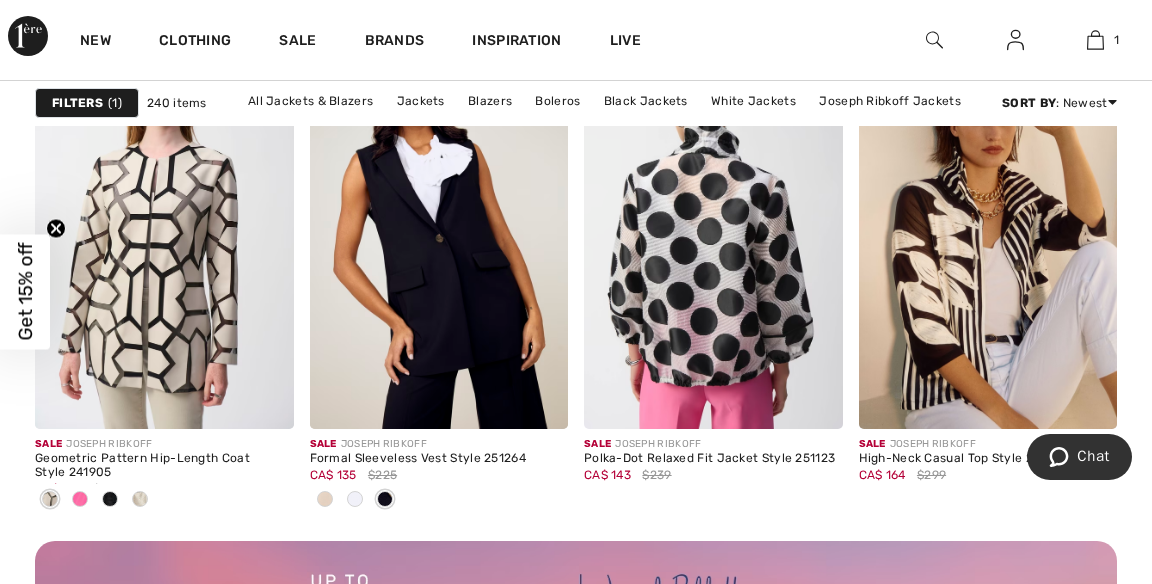 scroll, scrollTop: 3558, scrollLeft: 0, axis: vertical 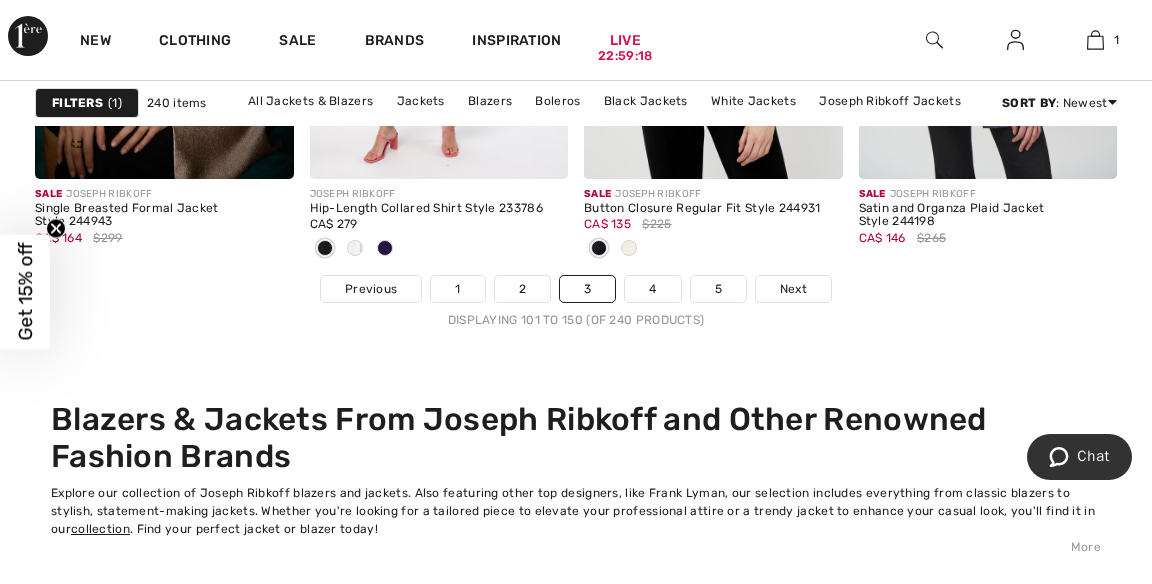 click on "Next" at bounding box center [793, 289] 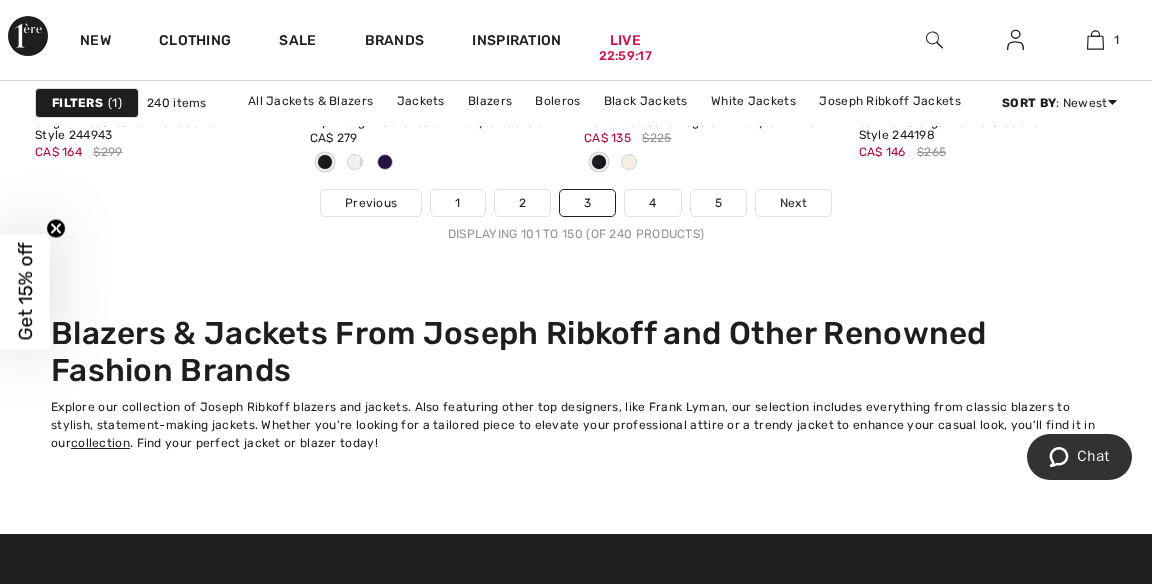 scroll, scrollTop: 7863, scrollLeft: 0, axis: vertical 